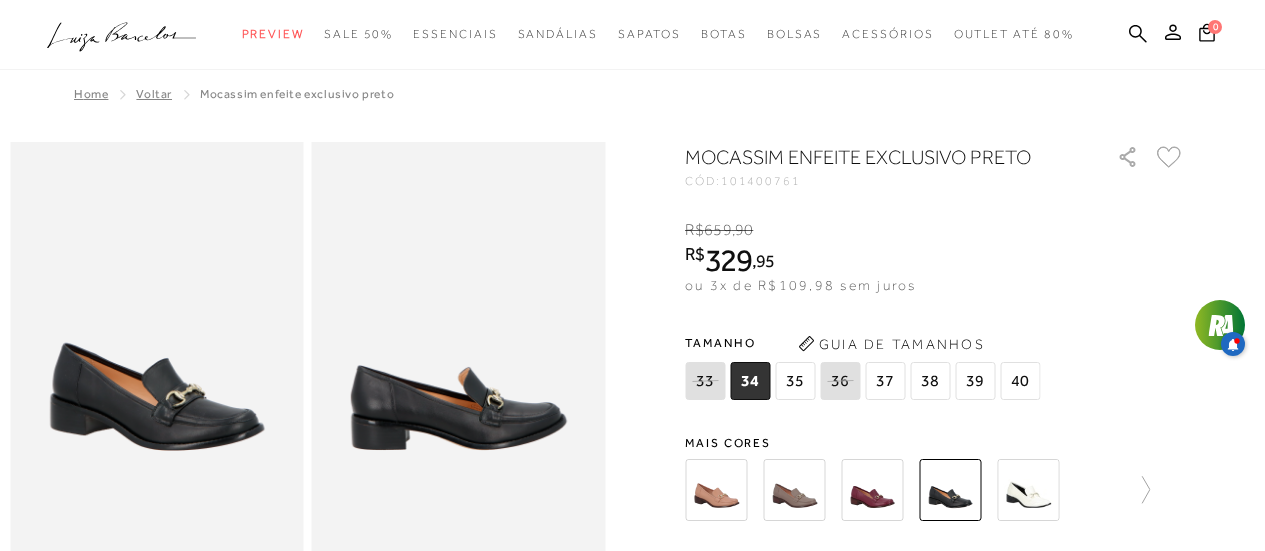 scroll, scrollTop: 0, scrollLeft: 0, axis: both 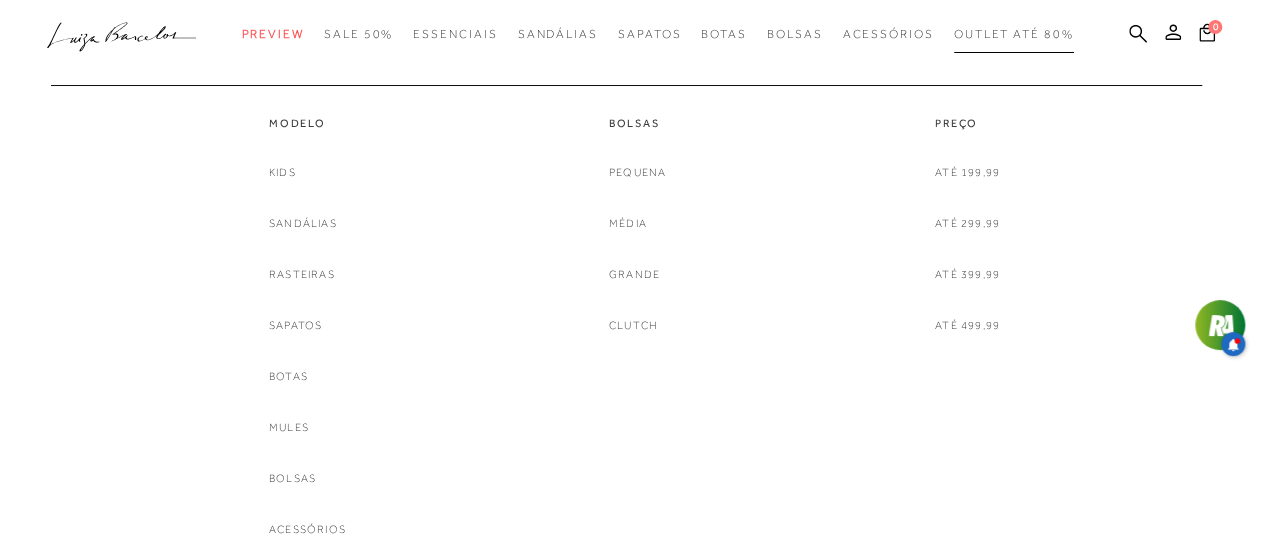 click on "Outlet até 80%" at bounding box center (1014, 34) 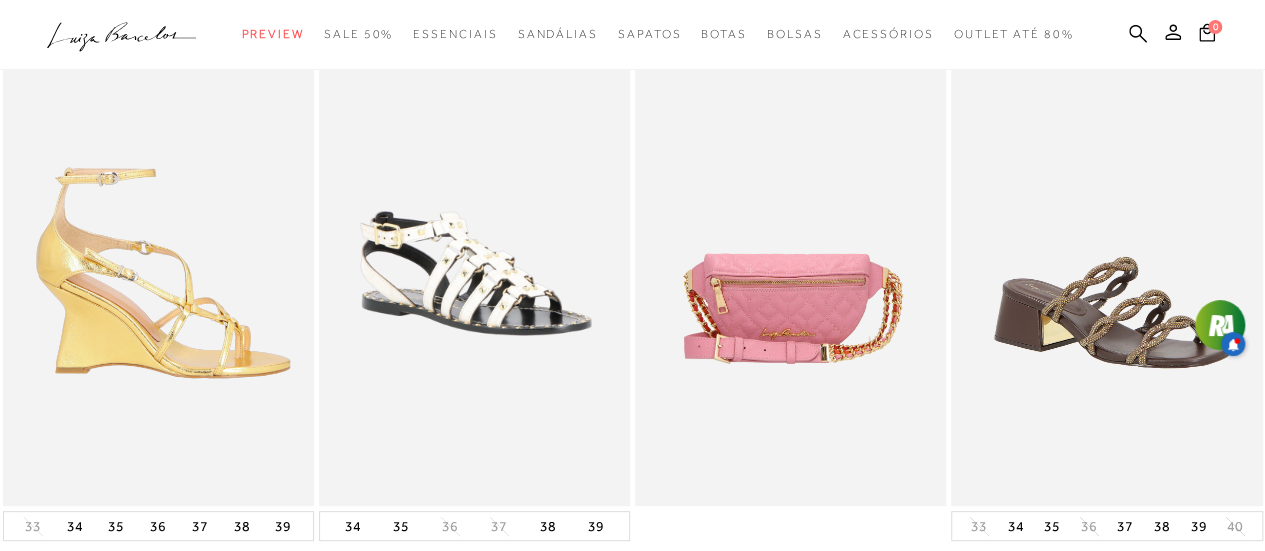scroll, scrollTop: 0, scrollLeft: 0, axis: both 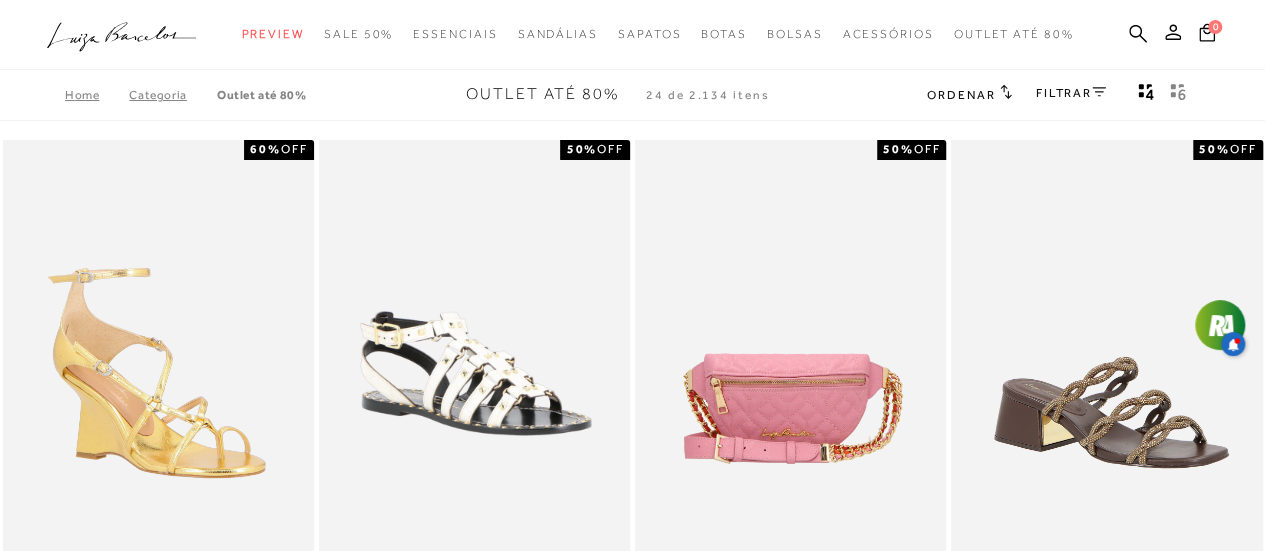 click 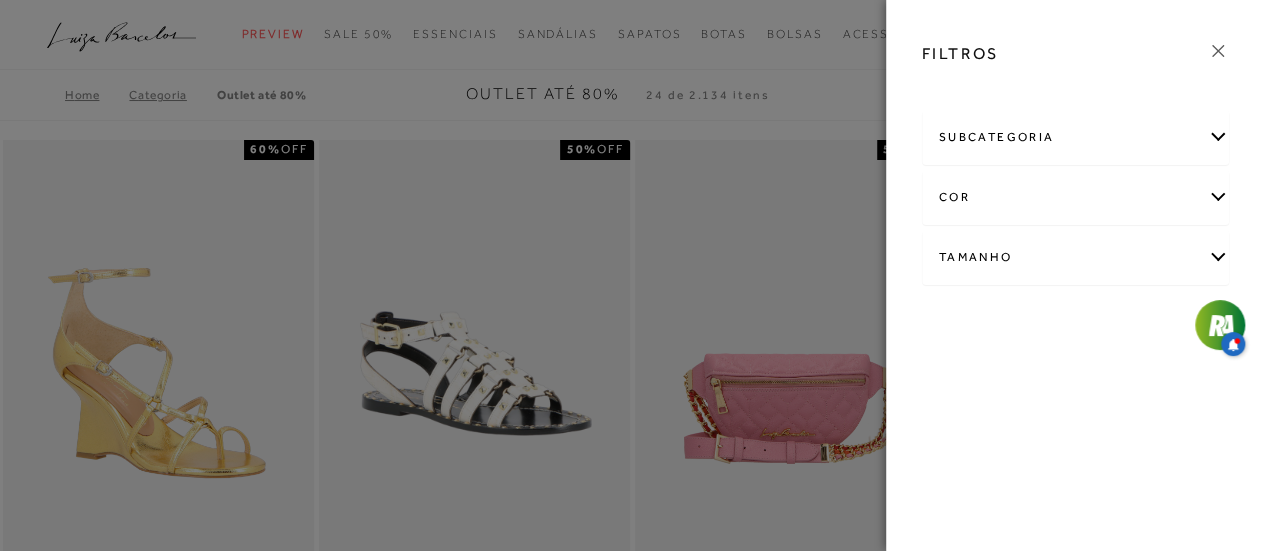 click on "Tamanho" at bounding box center [1076, 257] 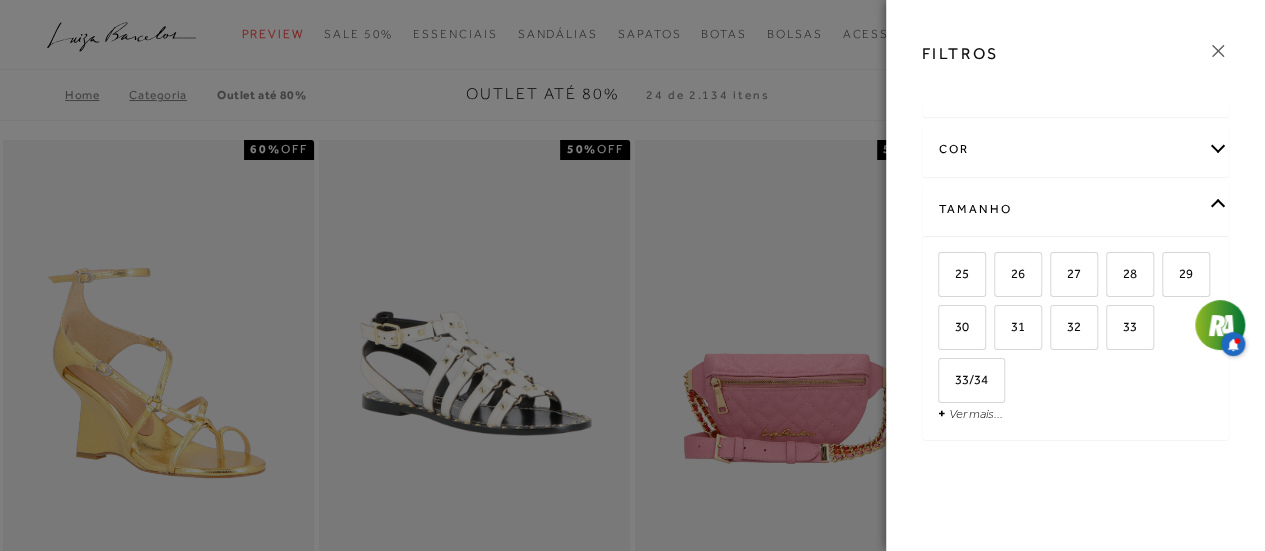 scroll, scrollTop: 63, scrollLeft: 0, axis: vertical 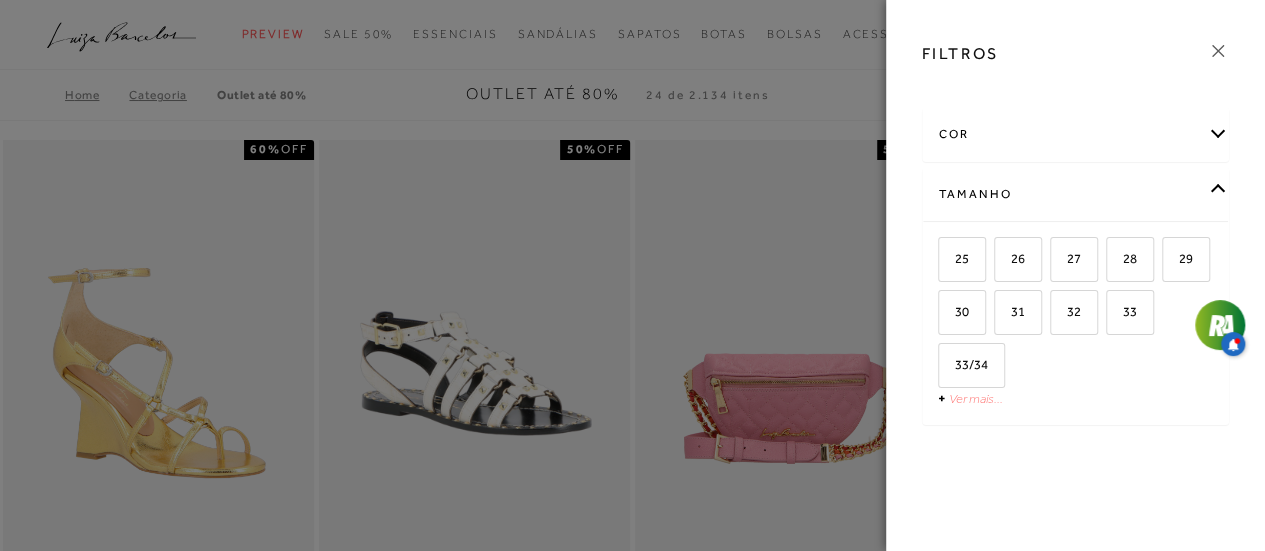 click on "Ver mais..." at bounding box center [976, 398] 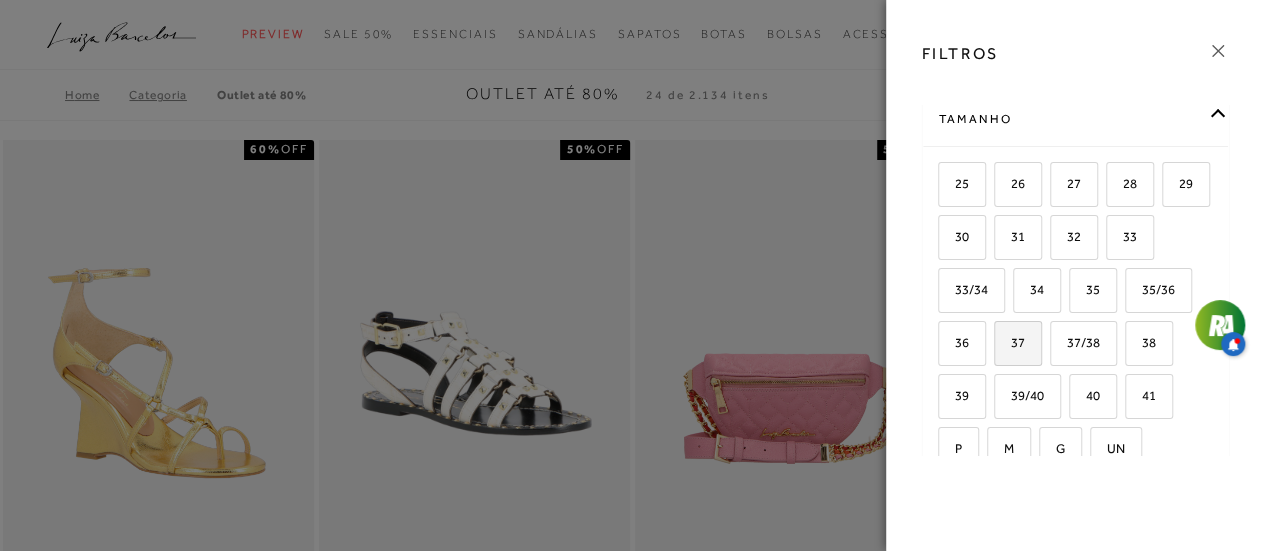 scroll, scrollTop: 220, scrollLeft: 0, axis: vertical 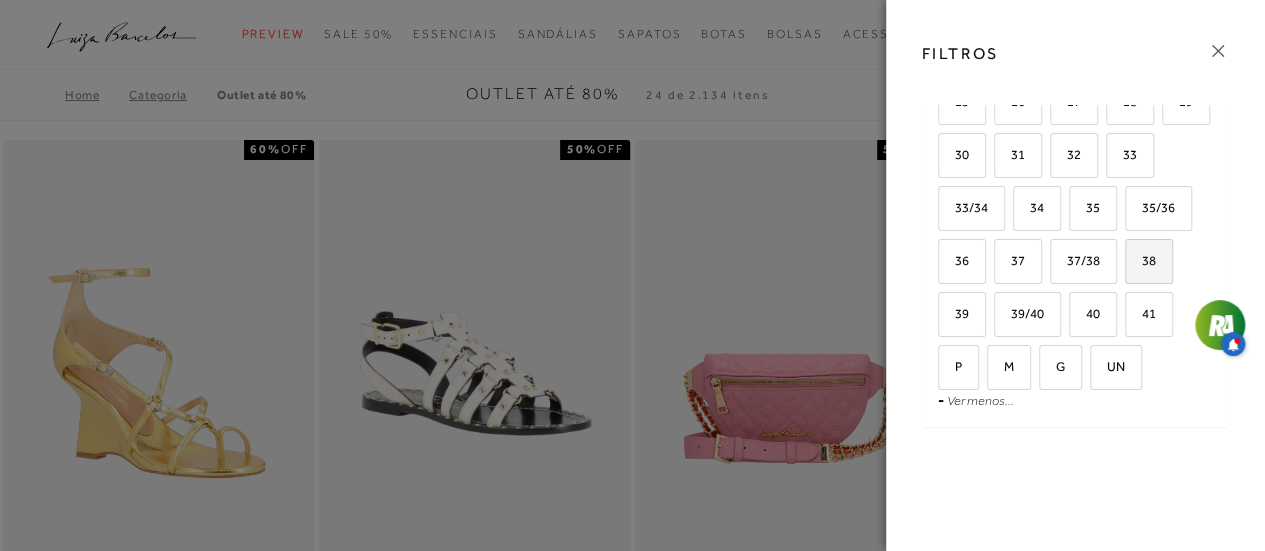 click on "38" at bounding box center (1149, 261) 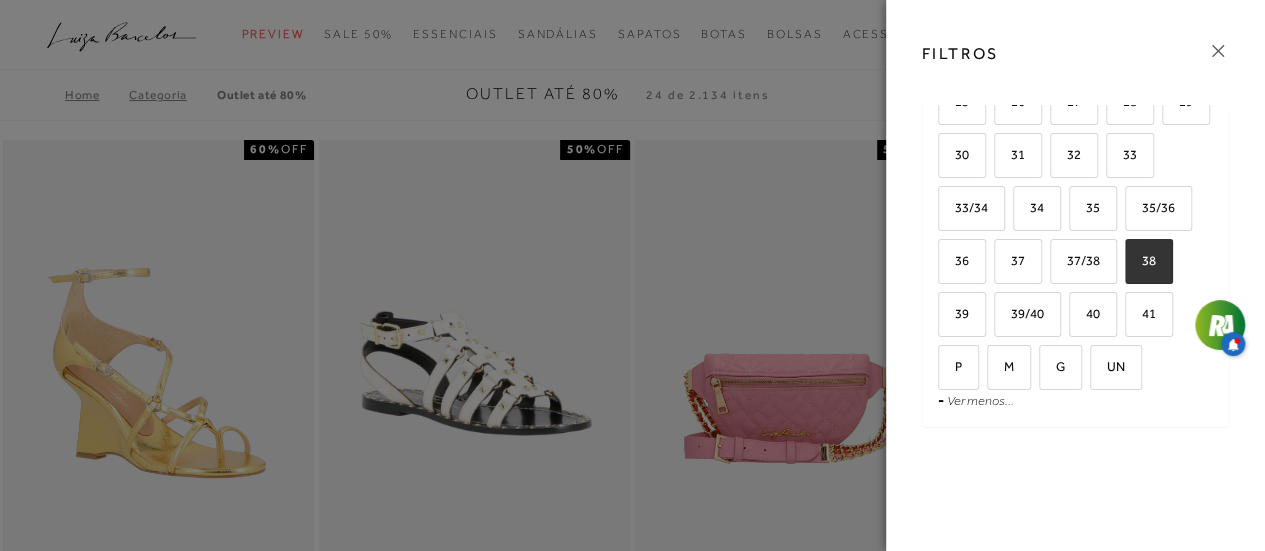 checkbox on "true" 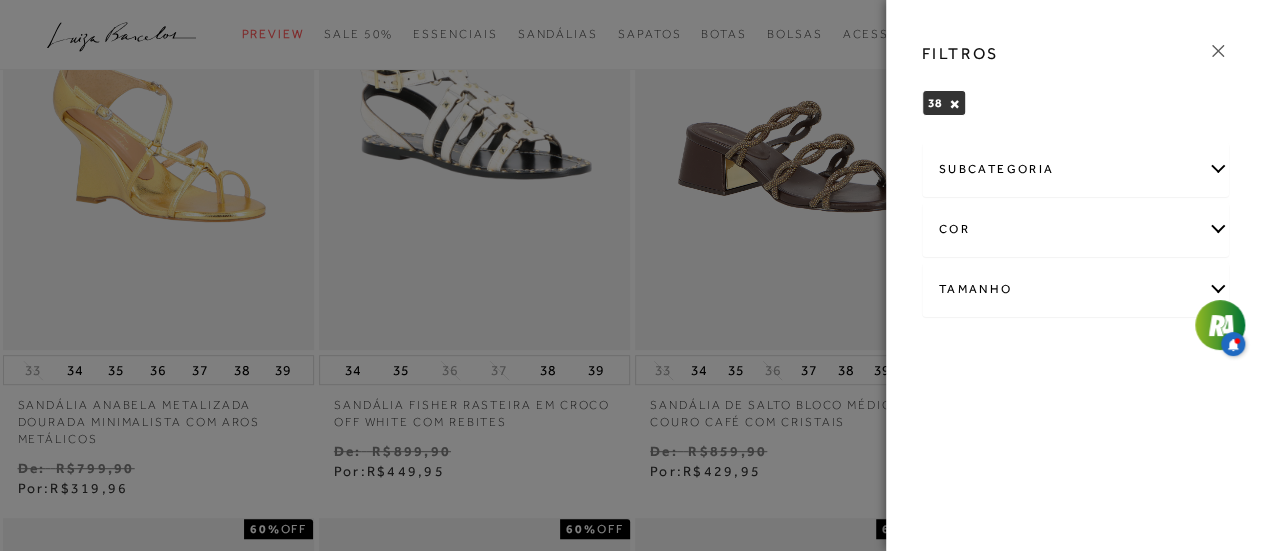 scroll, scrollTop: 100, scrollLeft: 0, axis: vertical 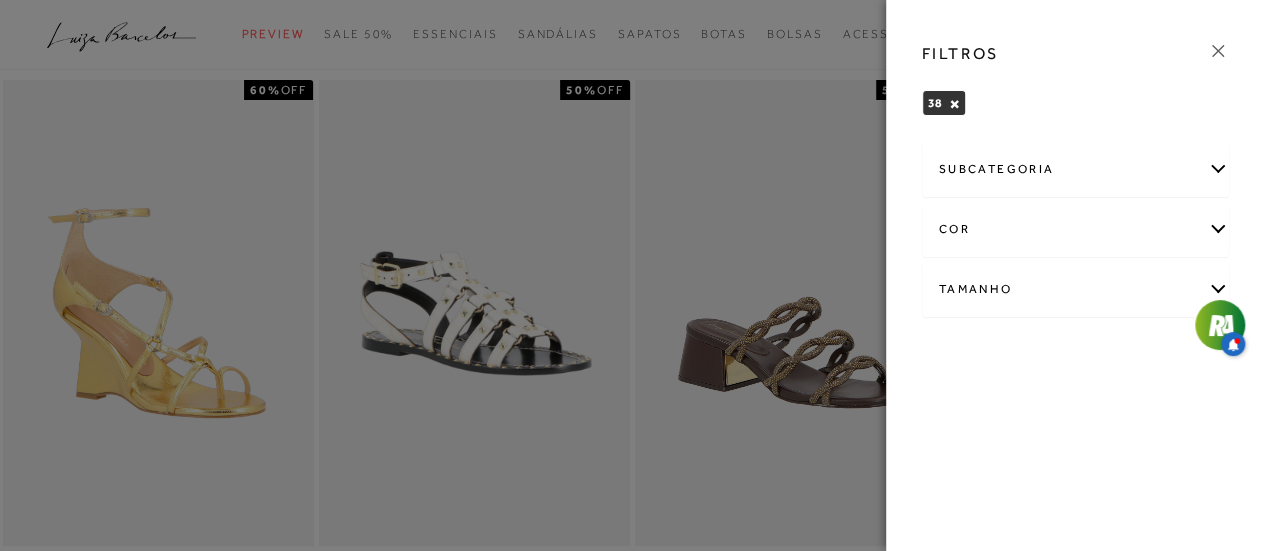 click on "subcategoria" at bounding box center (1076, 169) 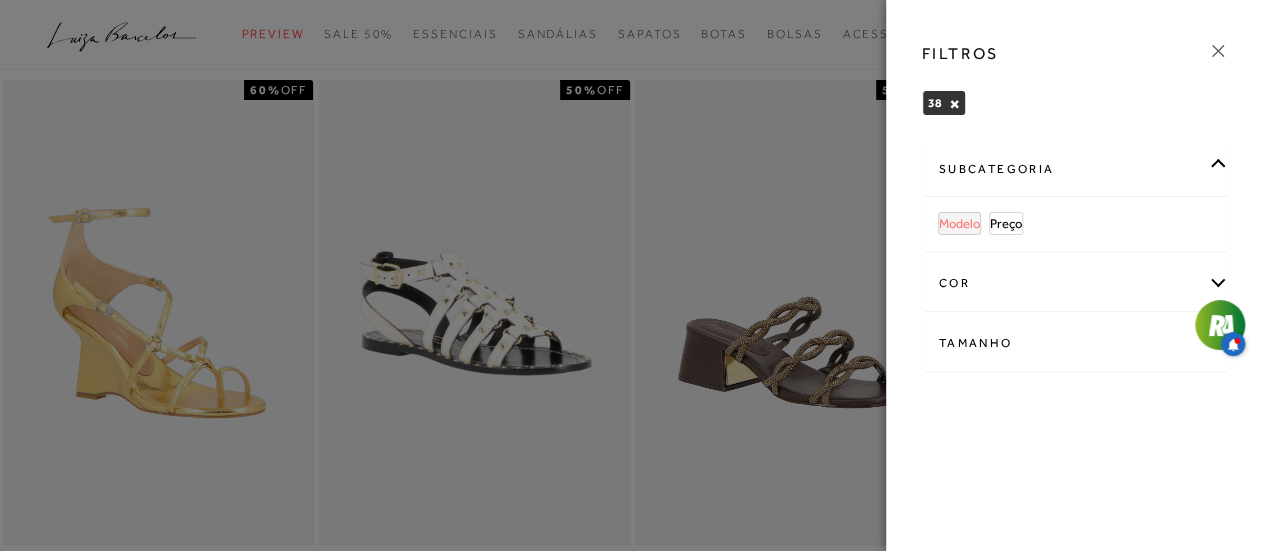 click on "Modelo" at bounding box center (959, 223) 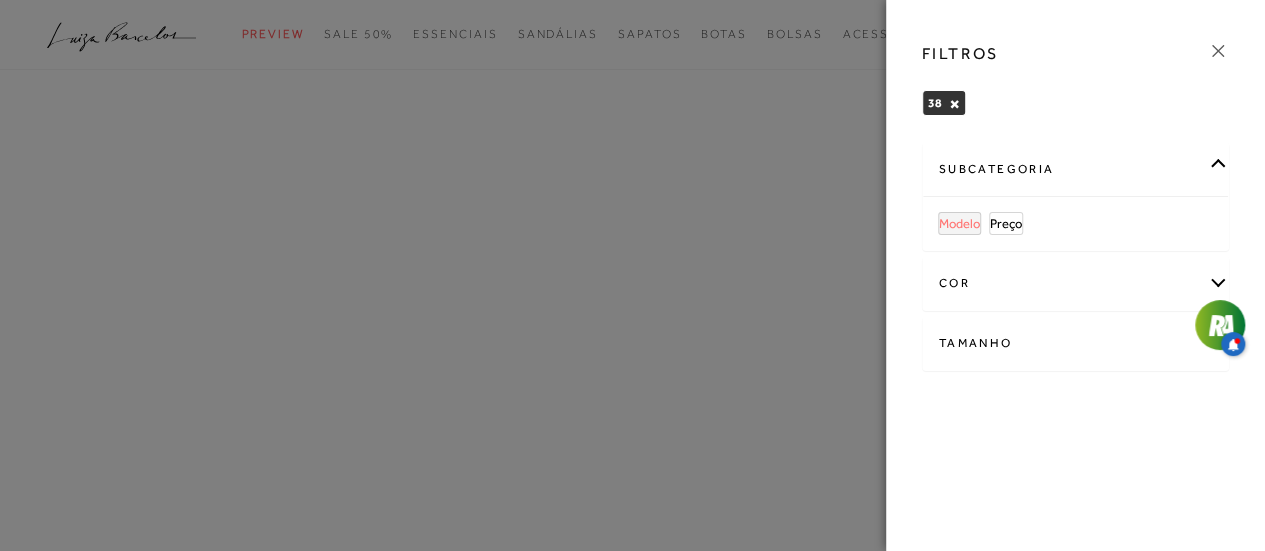 scroll, scrollTop: 0, scrollLeft: 0, axis: both 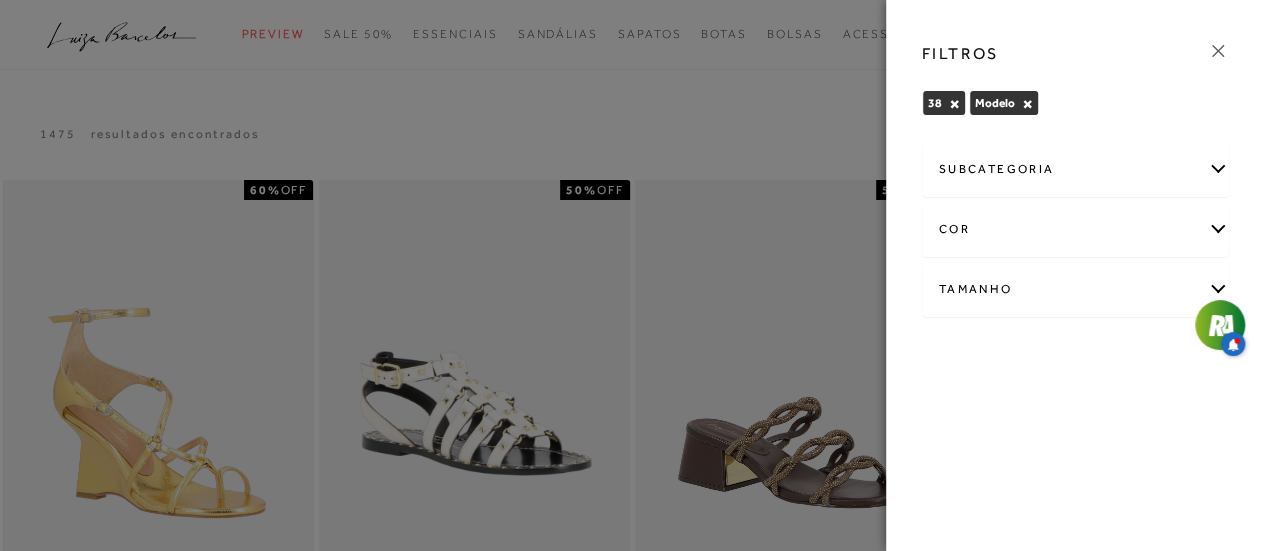 click on "×" at bounding box center (1027, 104) 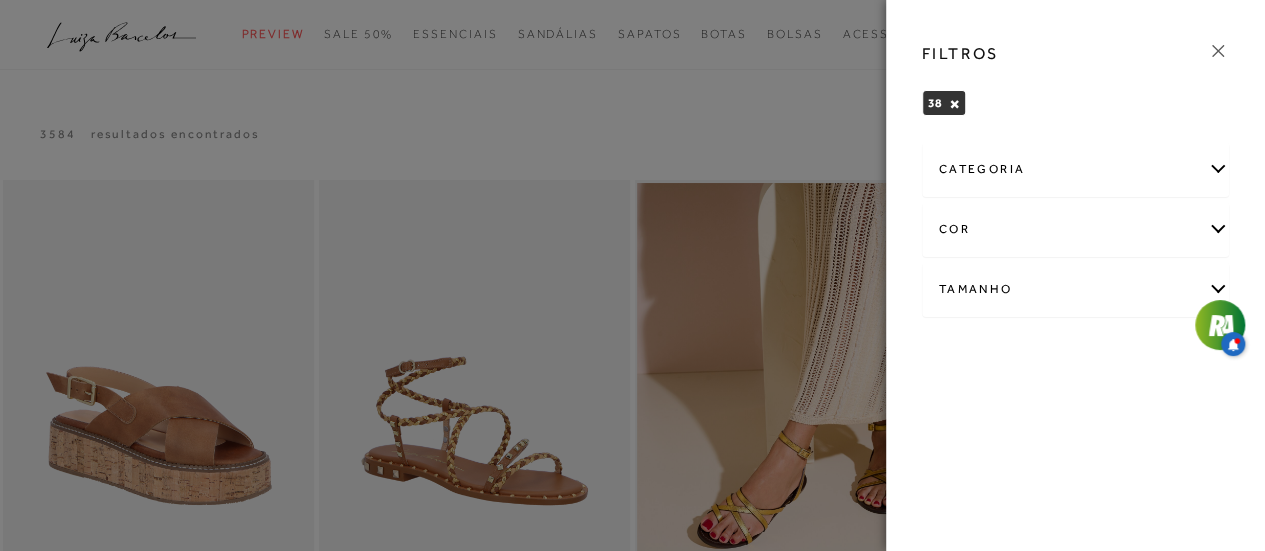 scroll, scrollTop: 0, scrollLeft: 0, axis: both 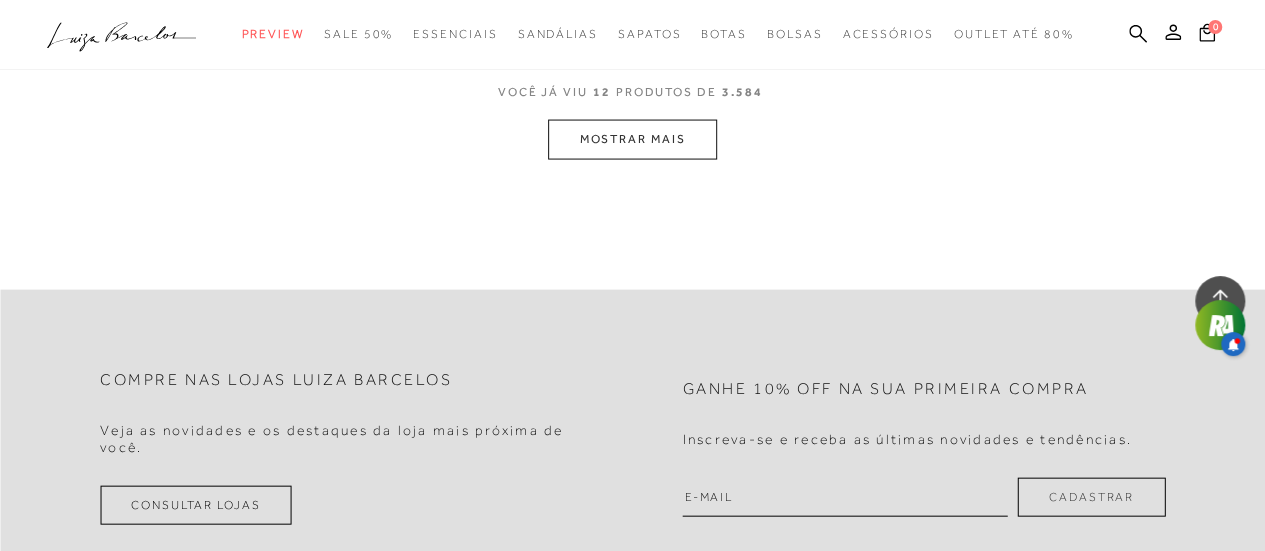 click on "MOSTRAR MAIS" at bounding box center [632, 139] 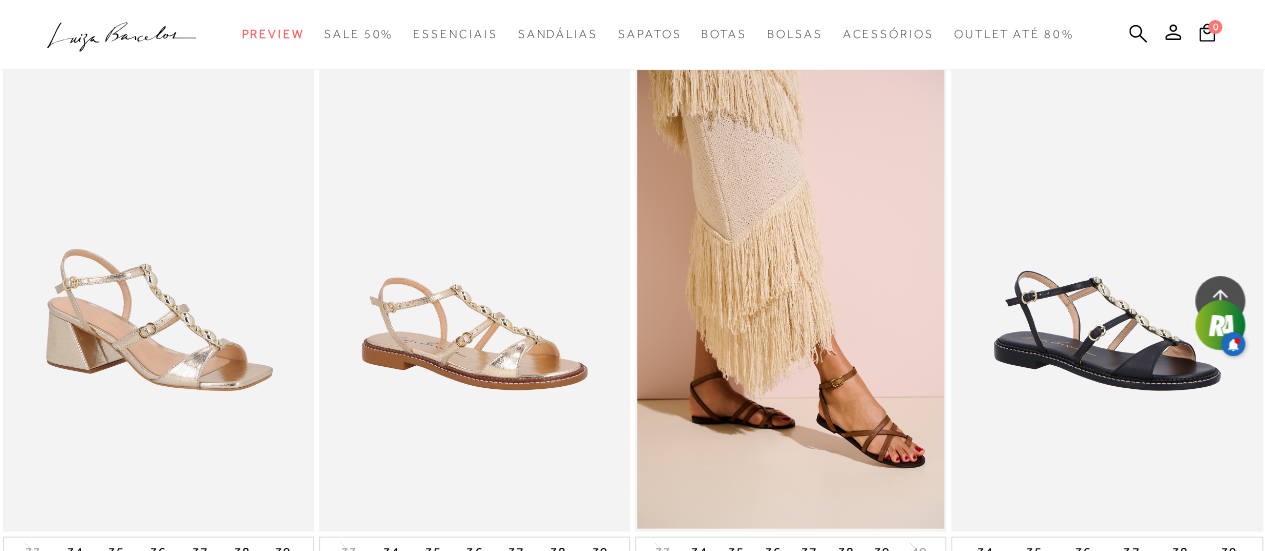scroll, scrollTop: 1700, scrollLeft: 0, axis: vertical 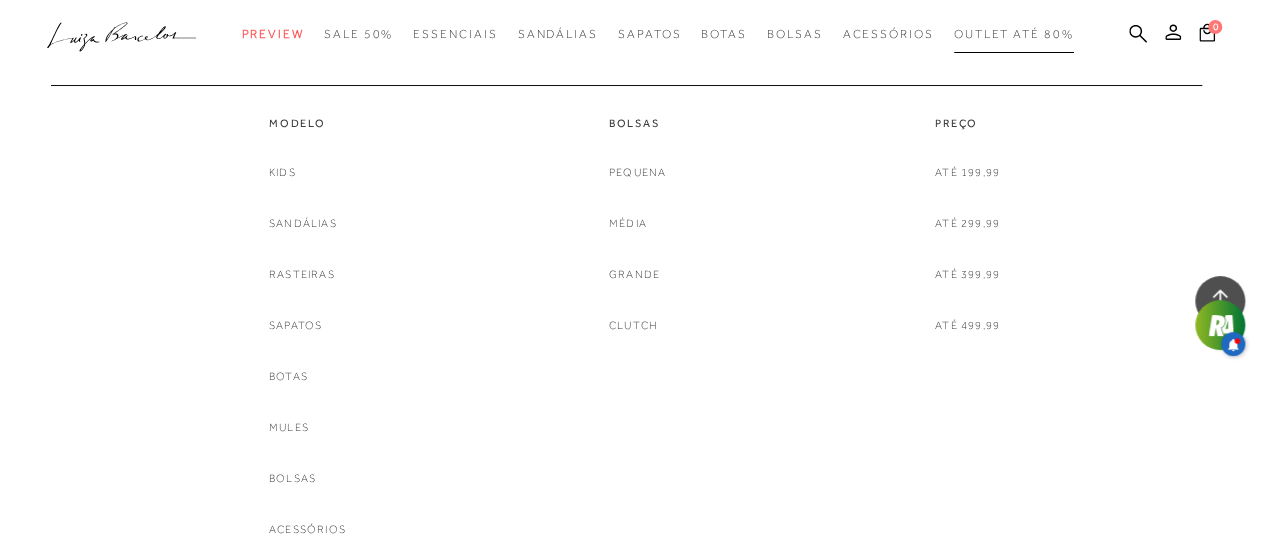 click on "Outlet até 80%" at bounding box center [1014, 34] 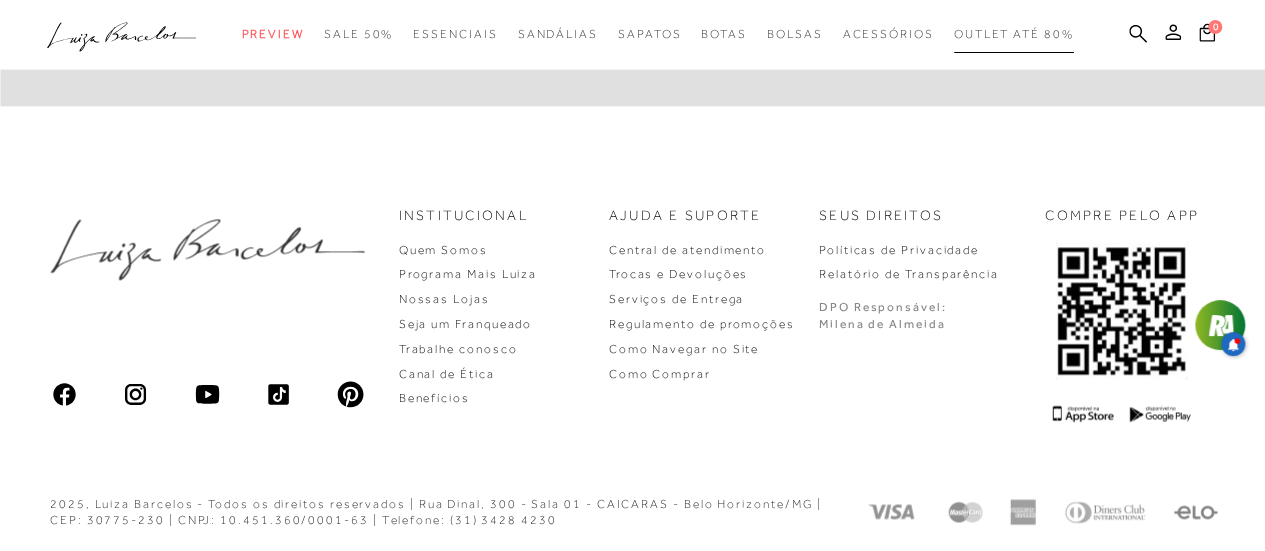 scroll, scrollTop: 673, scrollLeft: 0, axis: vertical 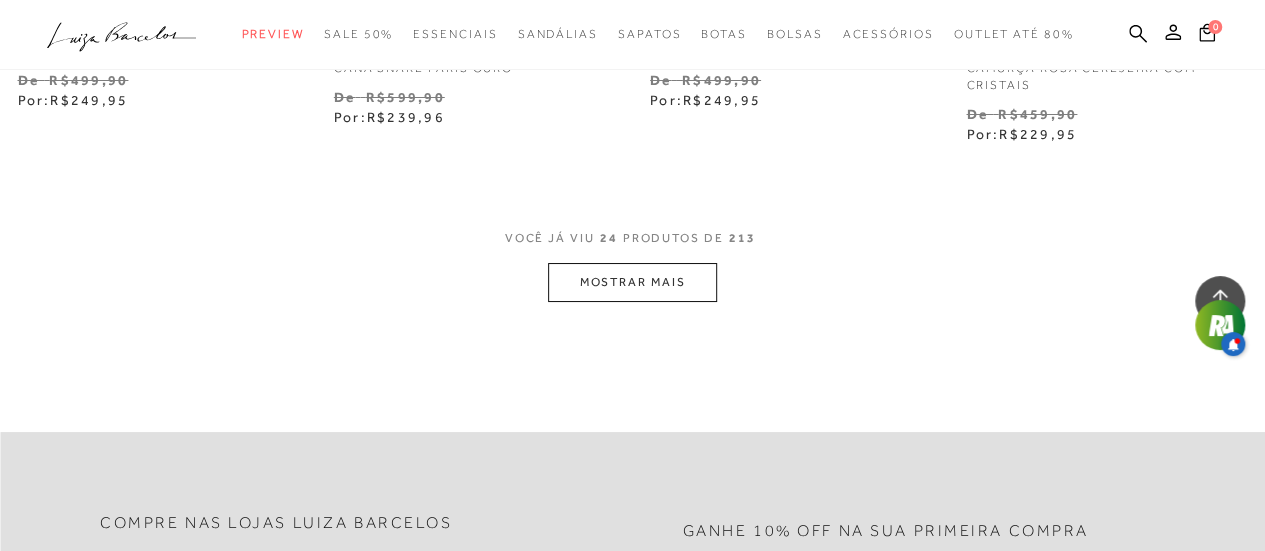 click on "MOSTRAR MAIS" at bounding box center [632, 282] 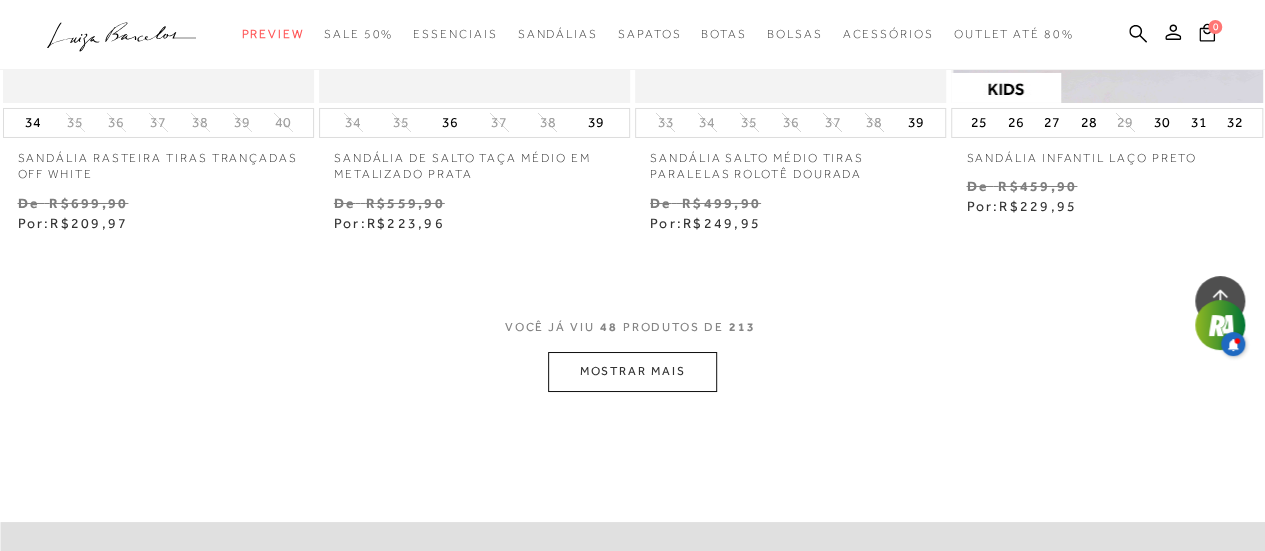 scroll, scrollTop: 7400, scrollLeft: 0, axis: vertical 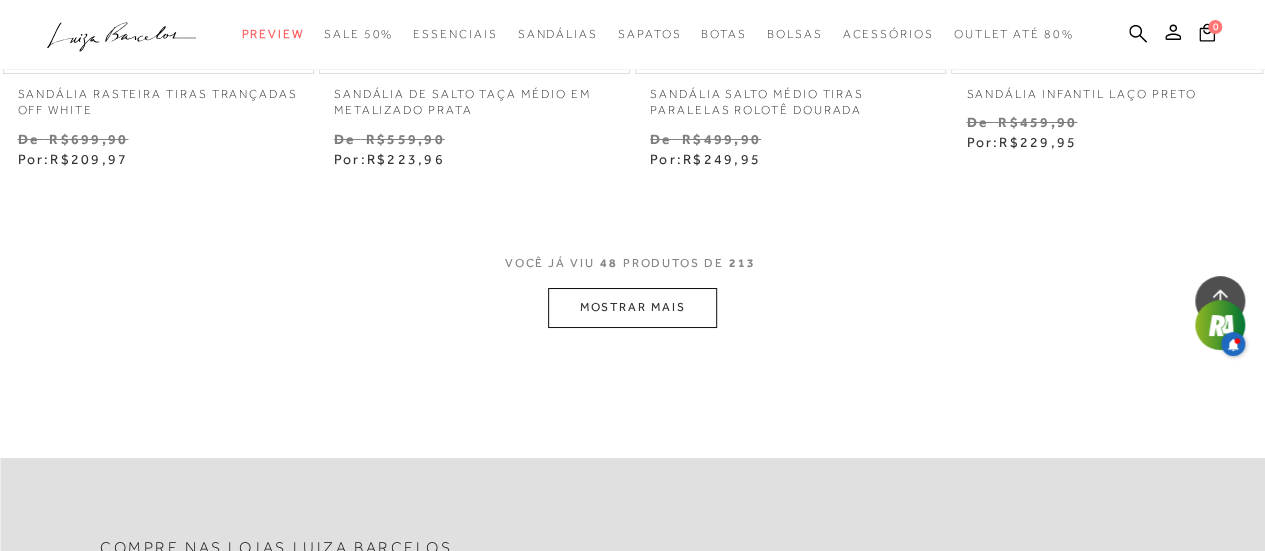 click on "MOSTRAR MAIS" at bounding box center [632, 307] 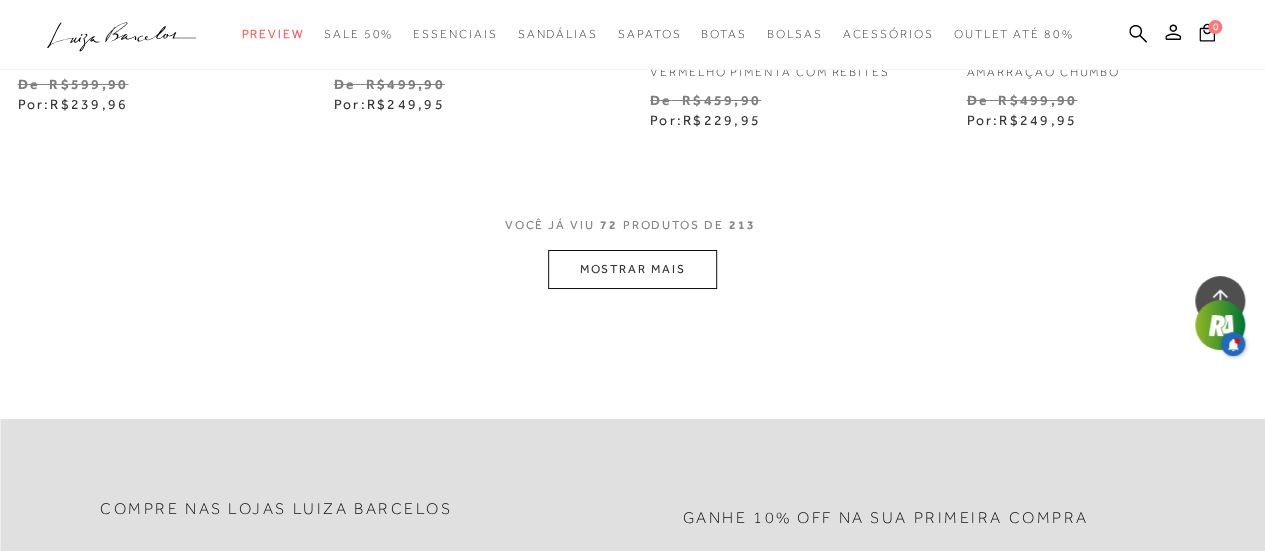 scroll, scrollTop: 11200, scrollLeft: 0, axis: vertical 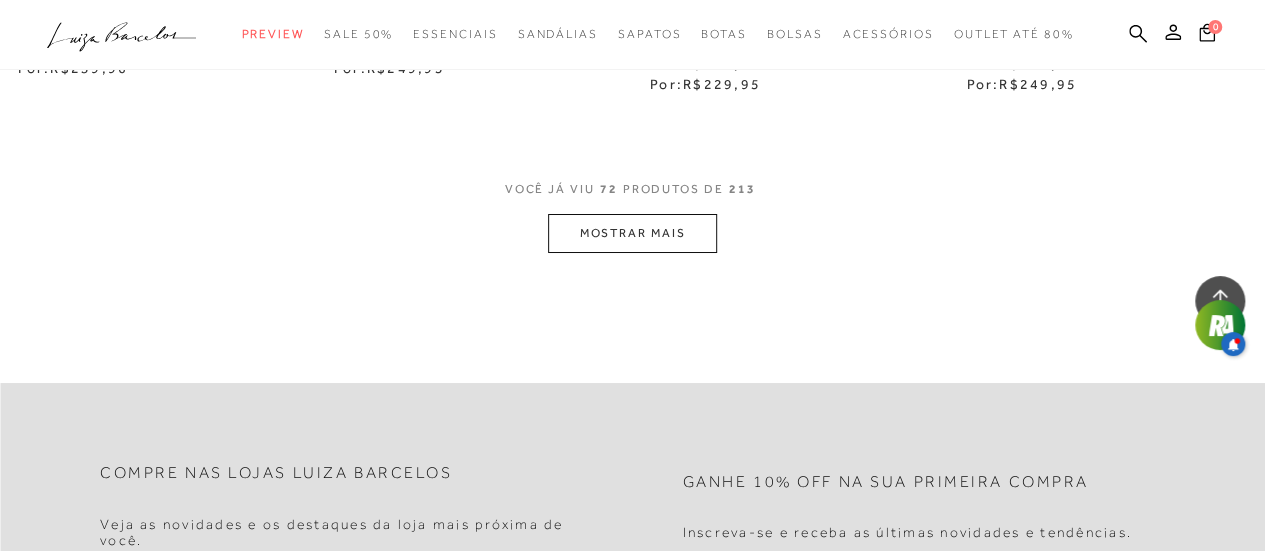 click on "MOSTRAR MAIS" at bounding box center (632, 233) 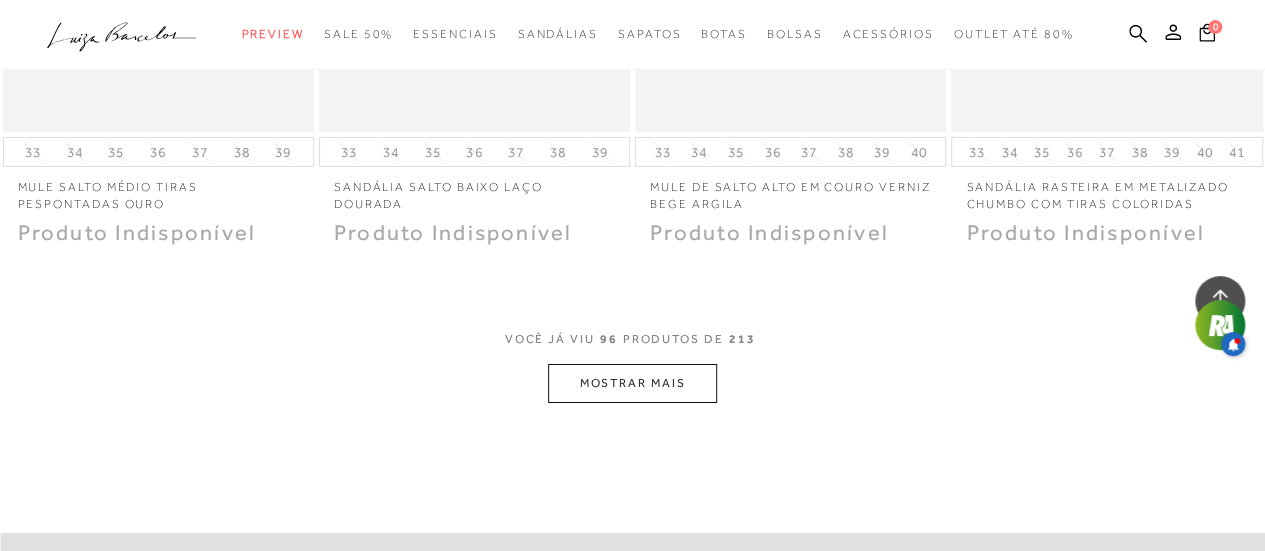 scroll, scrollTop: 14800, scrollLeft: 0, axis: vertical 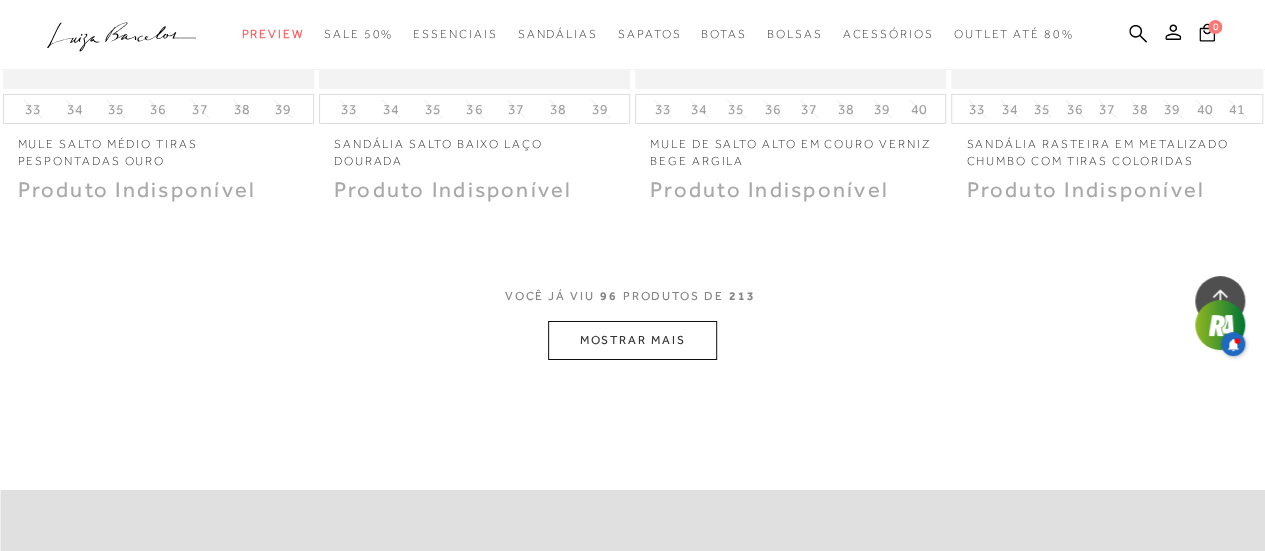 click on "MOSTRAR MAIS" at bounding box center [632, 340] 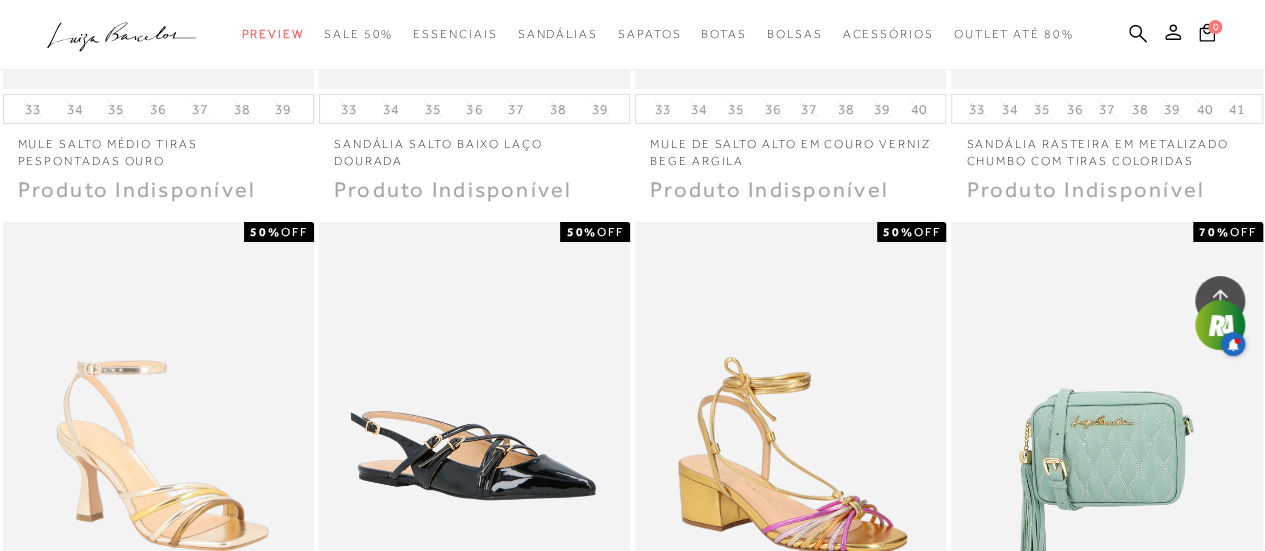 scroll, scrollTop: 15100, scrollLeft: 0, axis: vertical 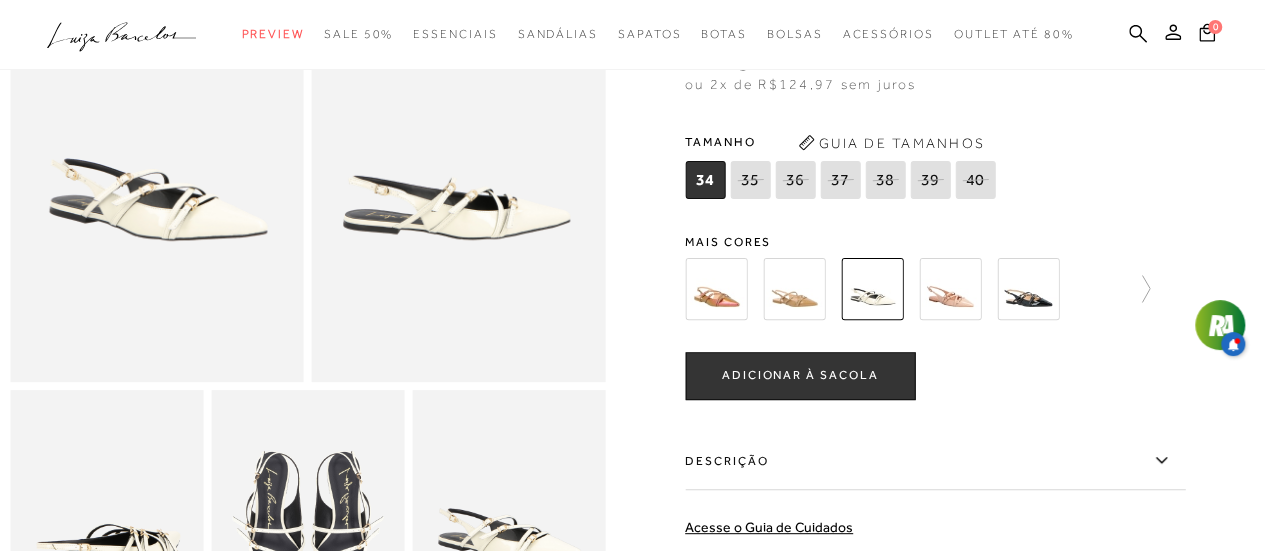 click at bounding box center (1028, 289) 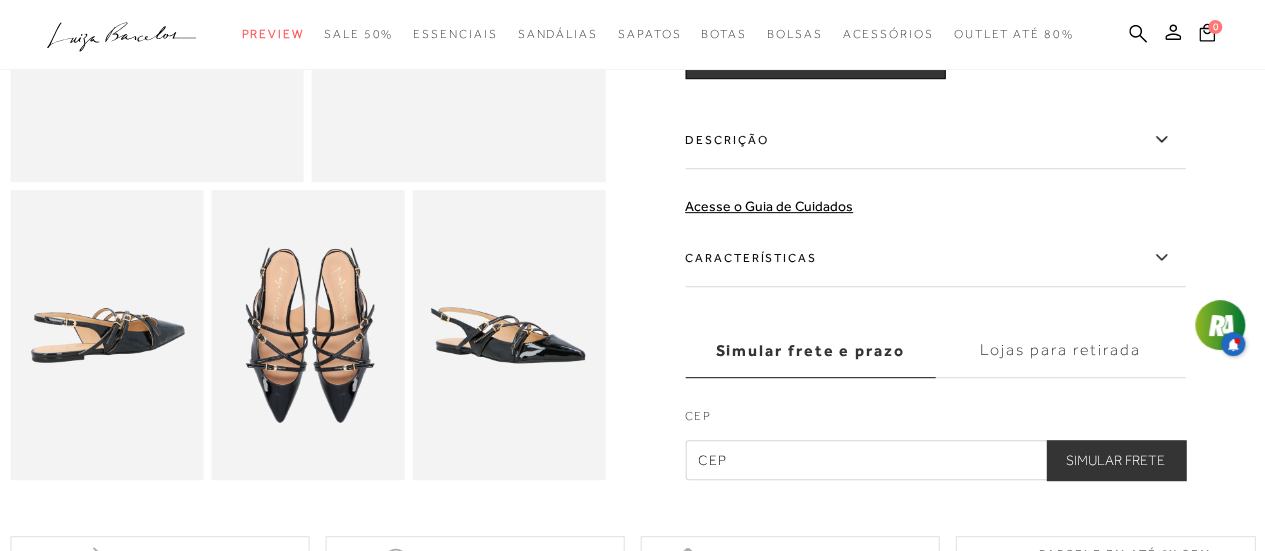 scroll, scrollTop: 0, scrollLeft: 0, axis: both 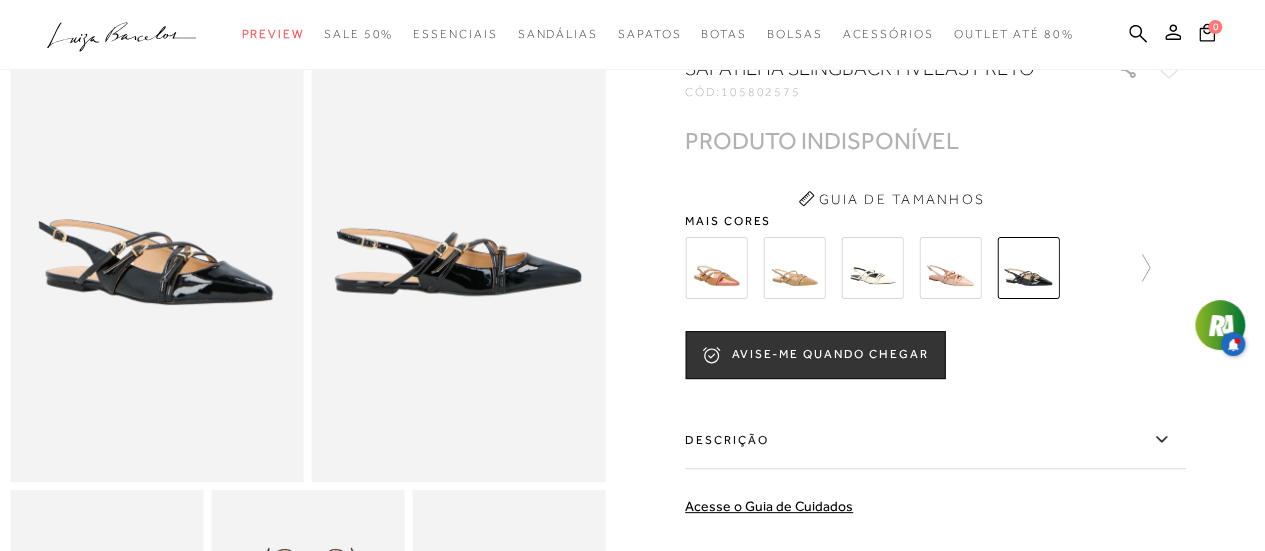 click at bounding box center [716, 268] 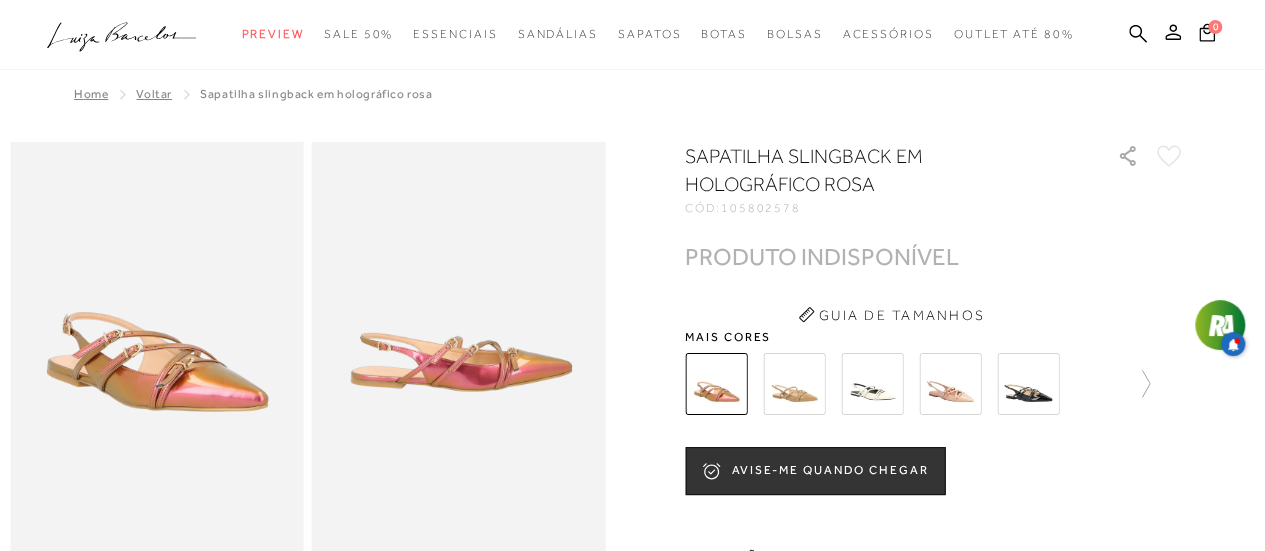scroll, scrollTop: 0, scrollLeft: 0, axis: both 